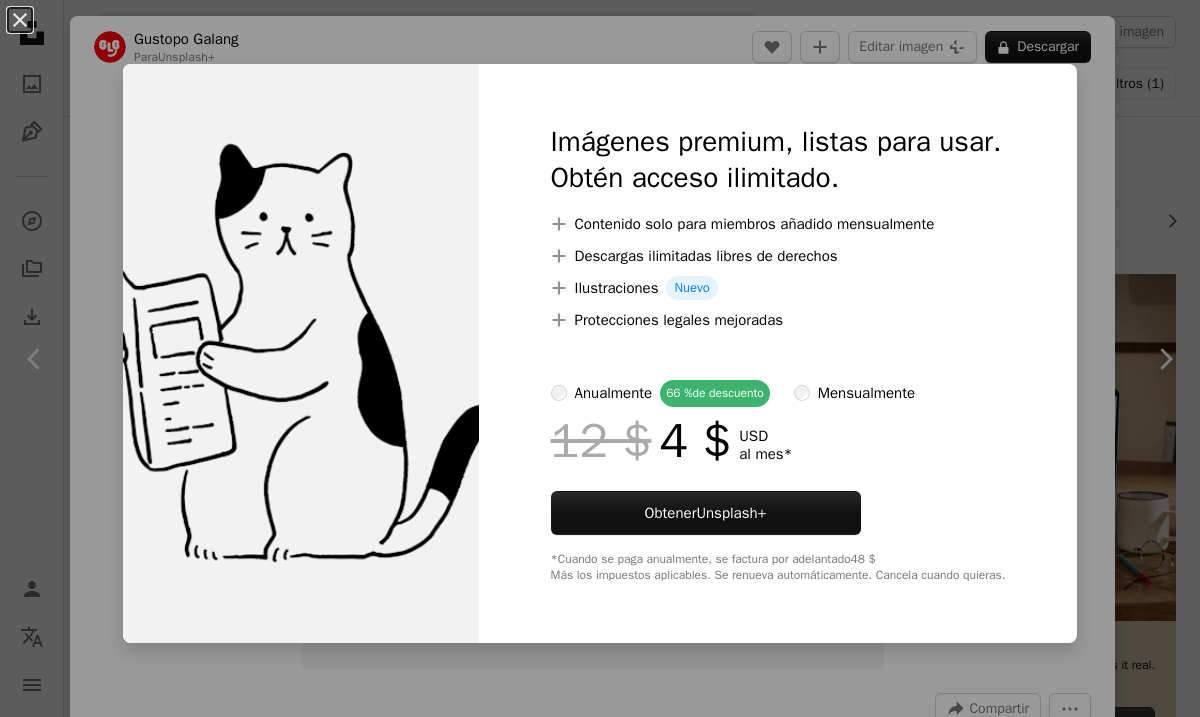 scroll, scrollTop: 0, scrollLeft: 0, axis: both 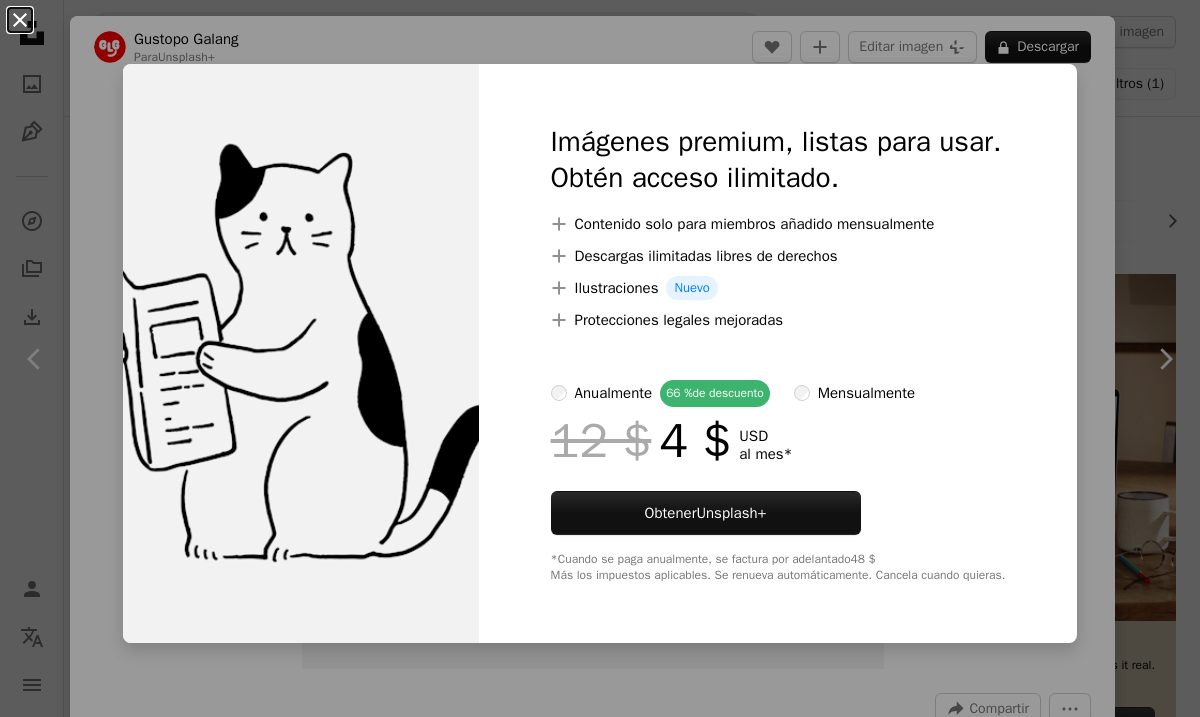 click on "An X shape" at bounding box center (20, 20) 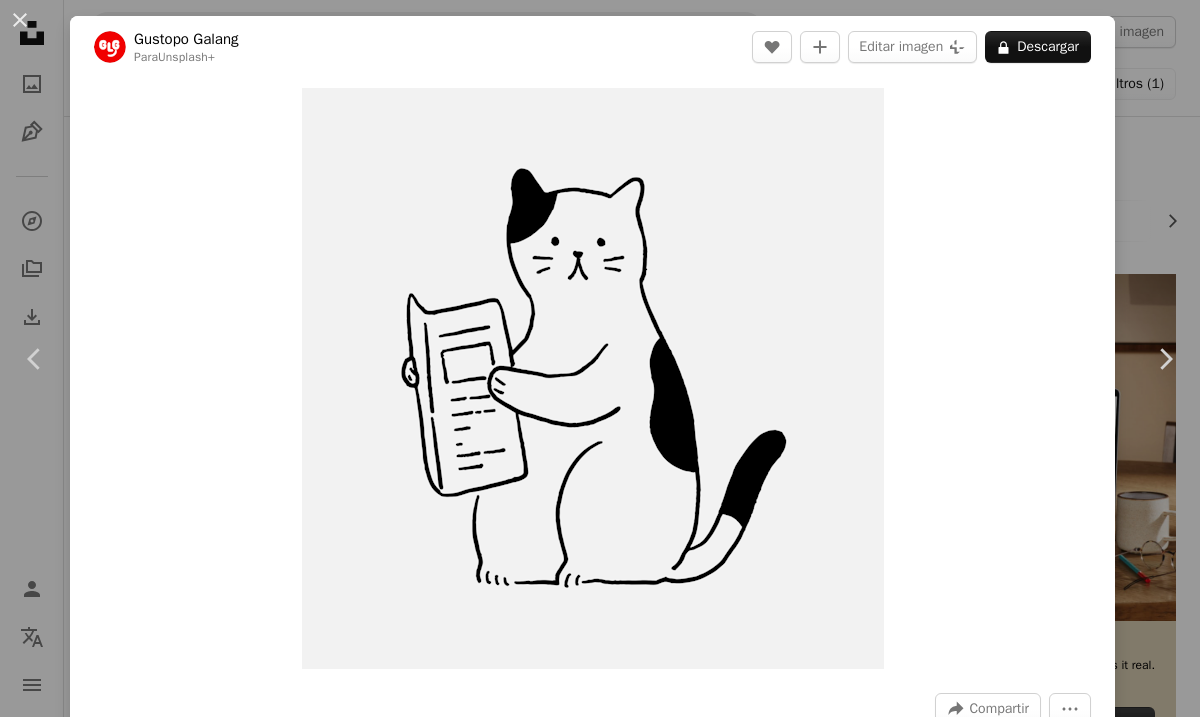click on "An X shape" at bounding box center [20, 20] 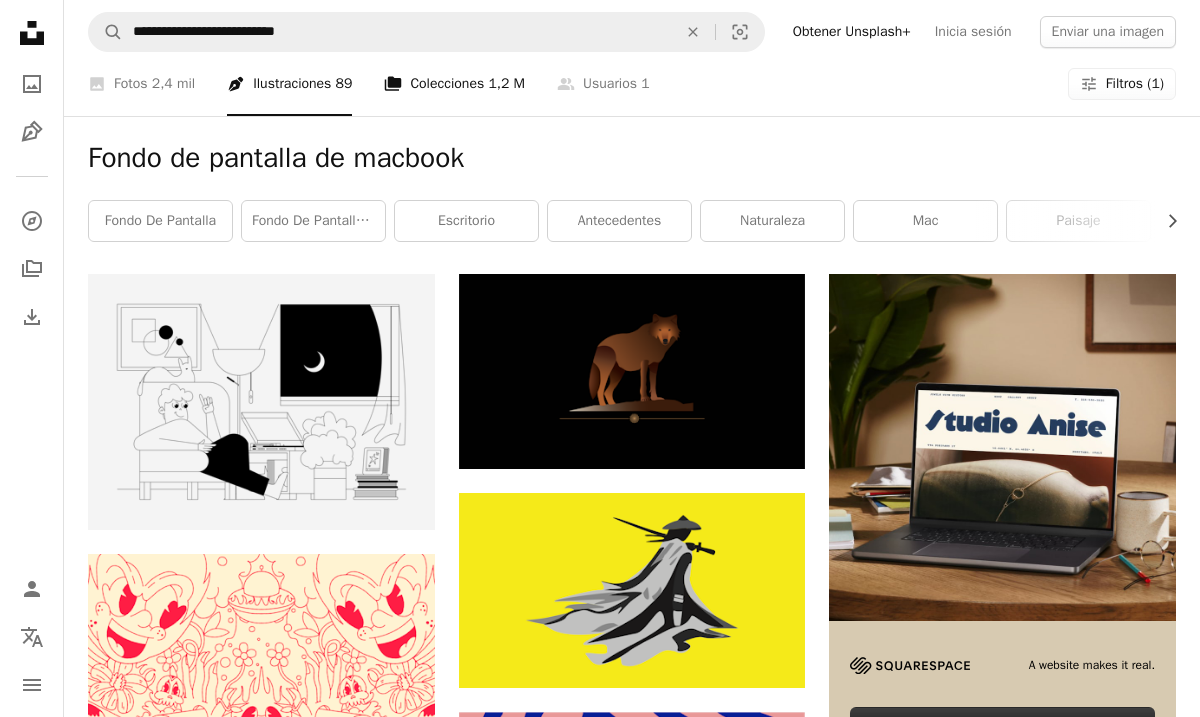 click on "A stack of folders Colecciones   1,2 M" at bounding box center (454, 84) 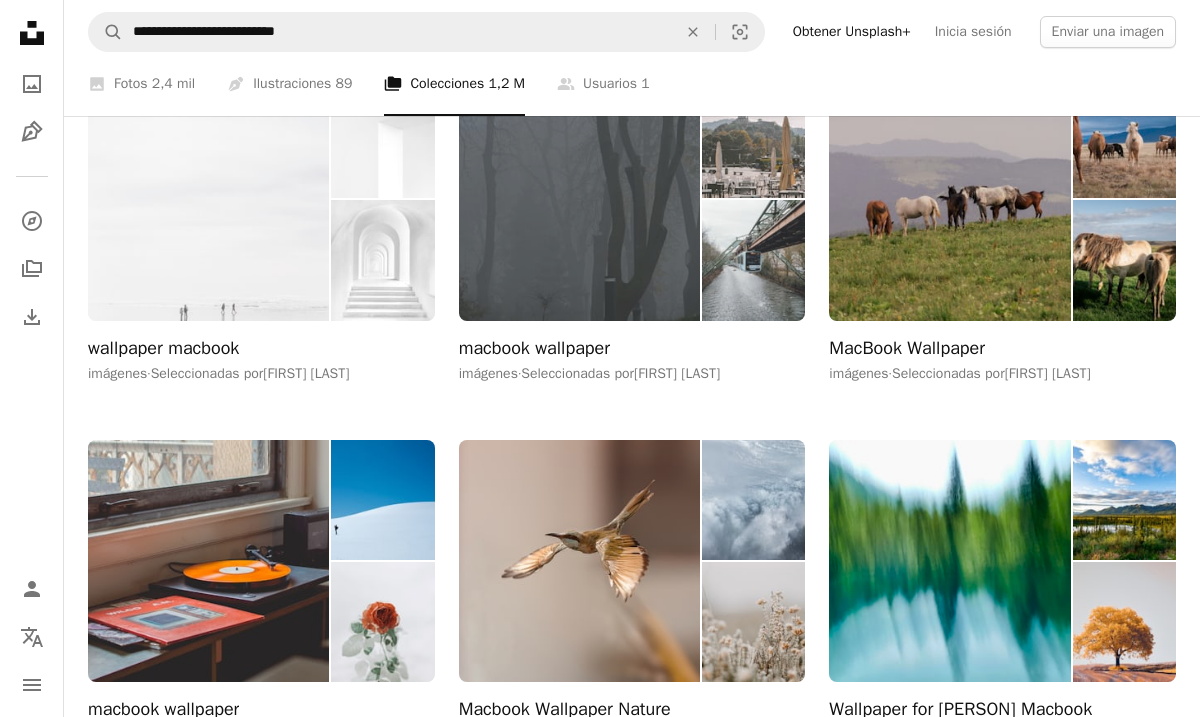 scroll, scrollTop: 201, scrollLeft: 0, axis: vertical 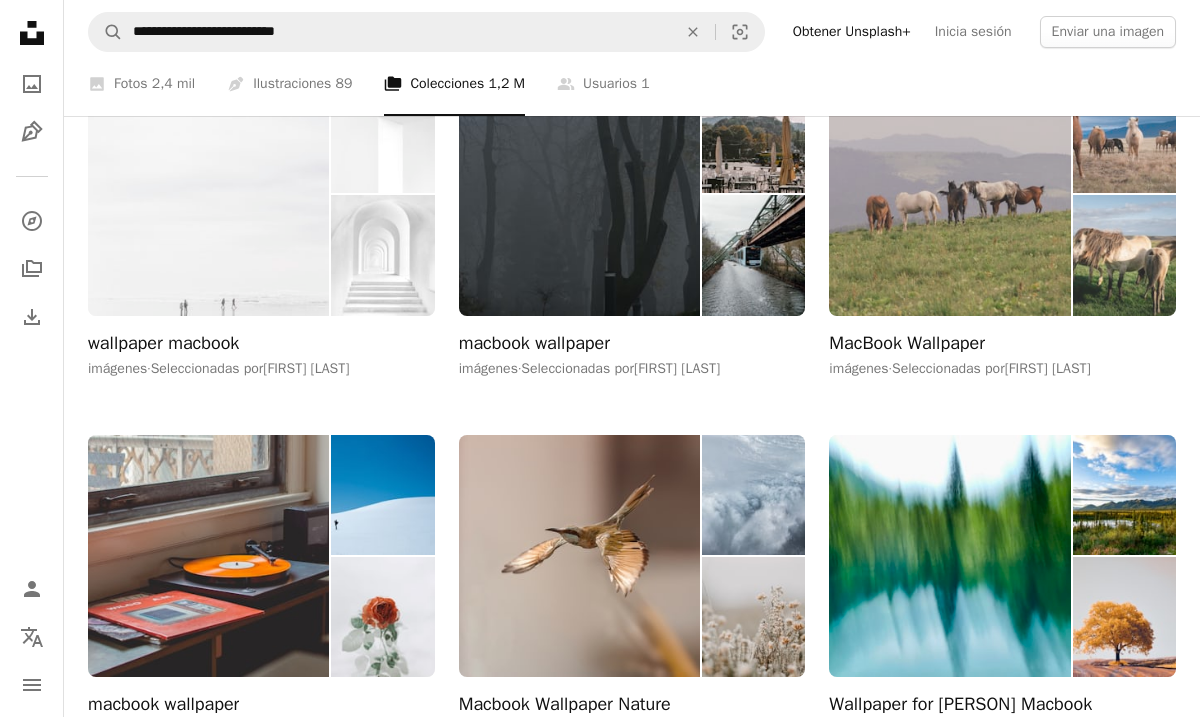 click at bounding box center (949, 194) 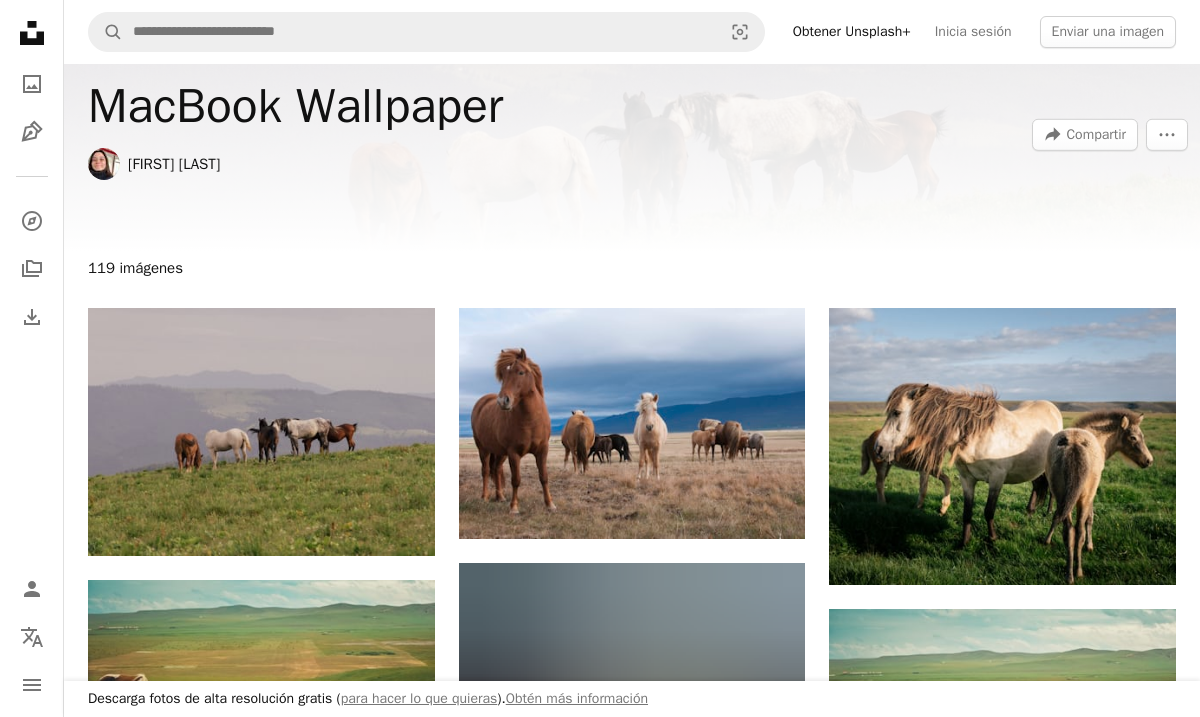 scroll, scrollTop: 0, scrollLeft: 0, axis: both 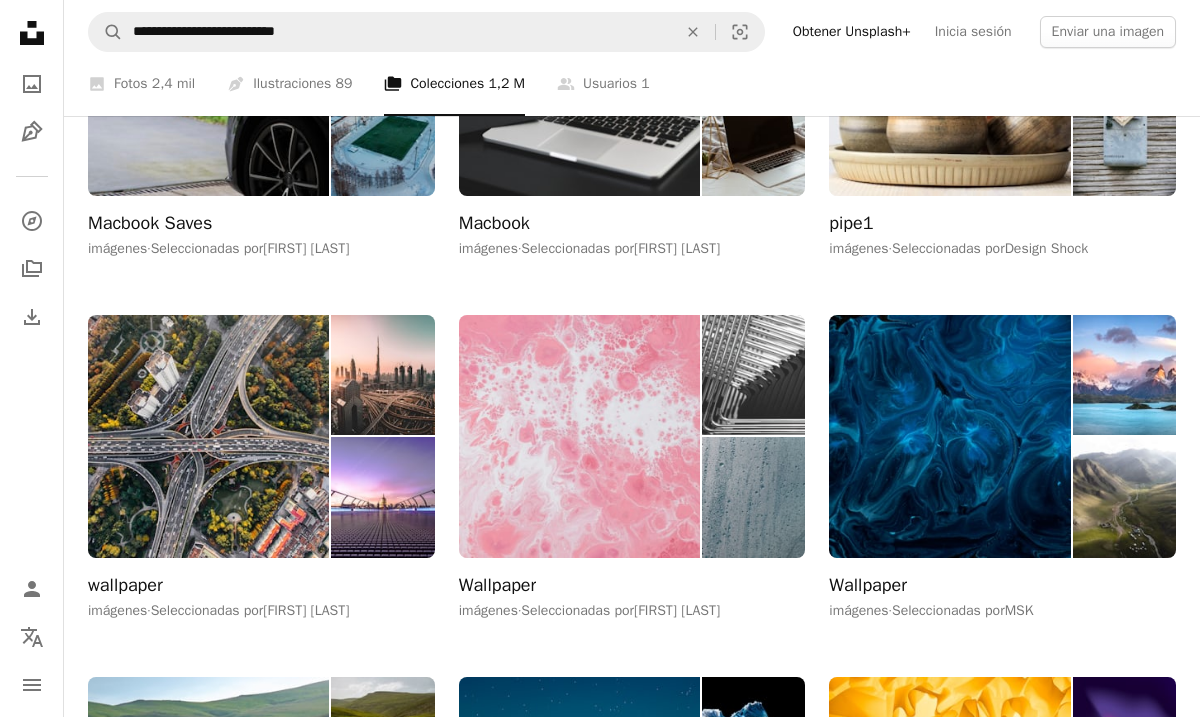 click at bounding box center (579, 436) 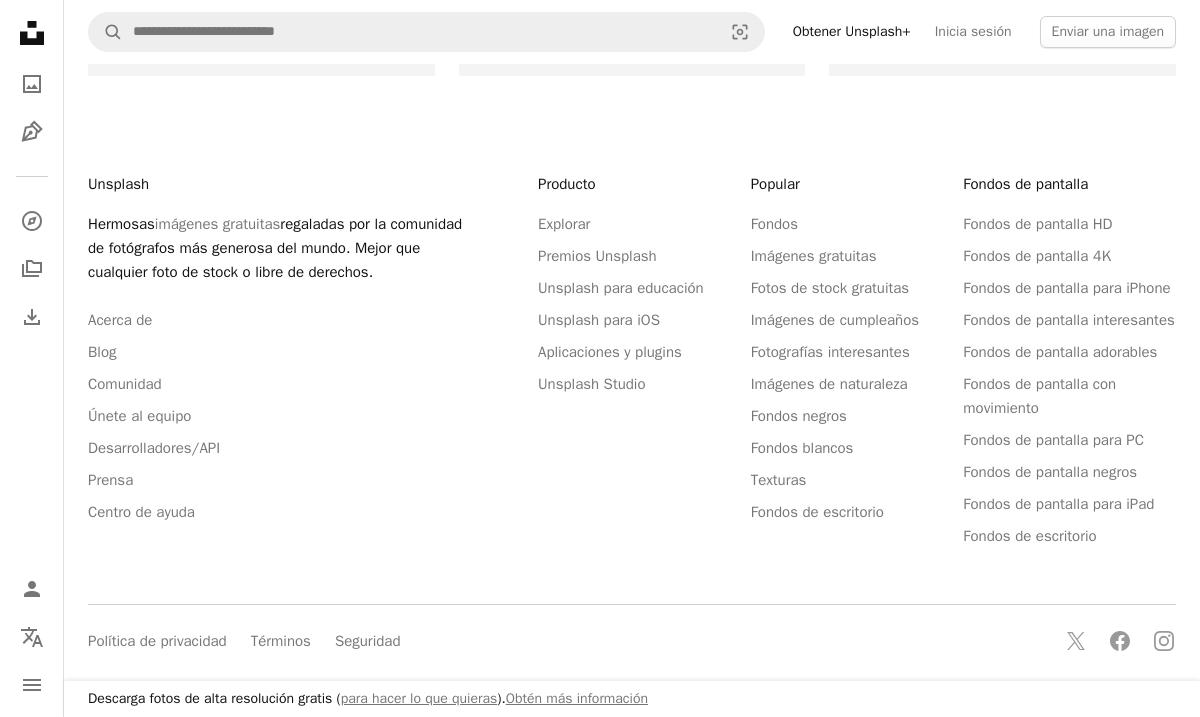 scroll, scrollTop: 0, scrollLeft: 0, axis: both 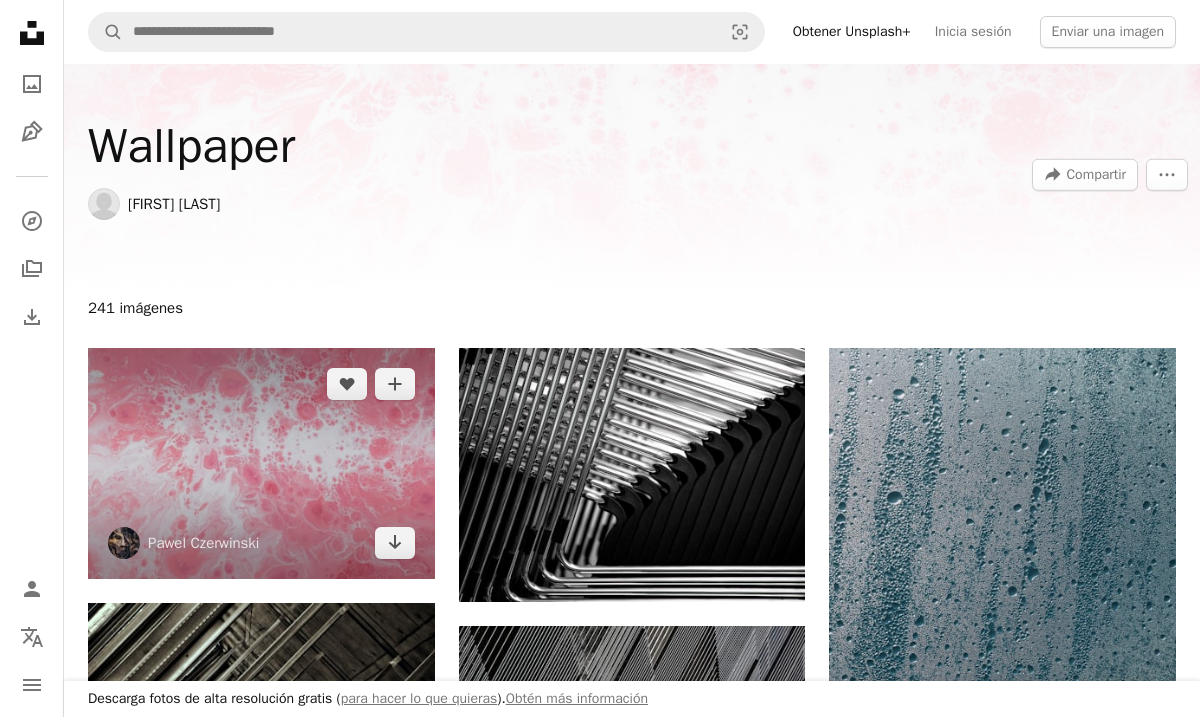 click at bounding box center [261, 463] 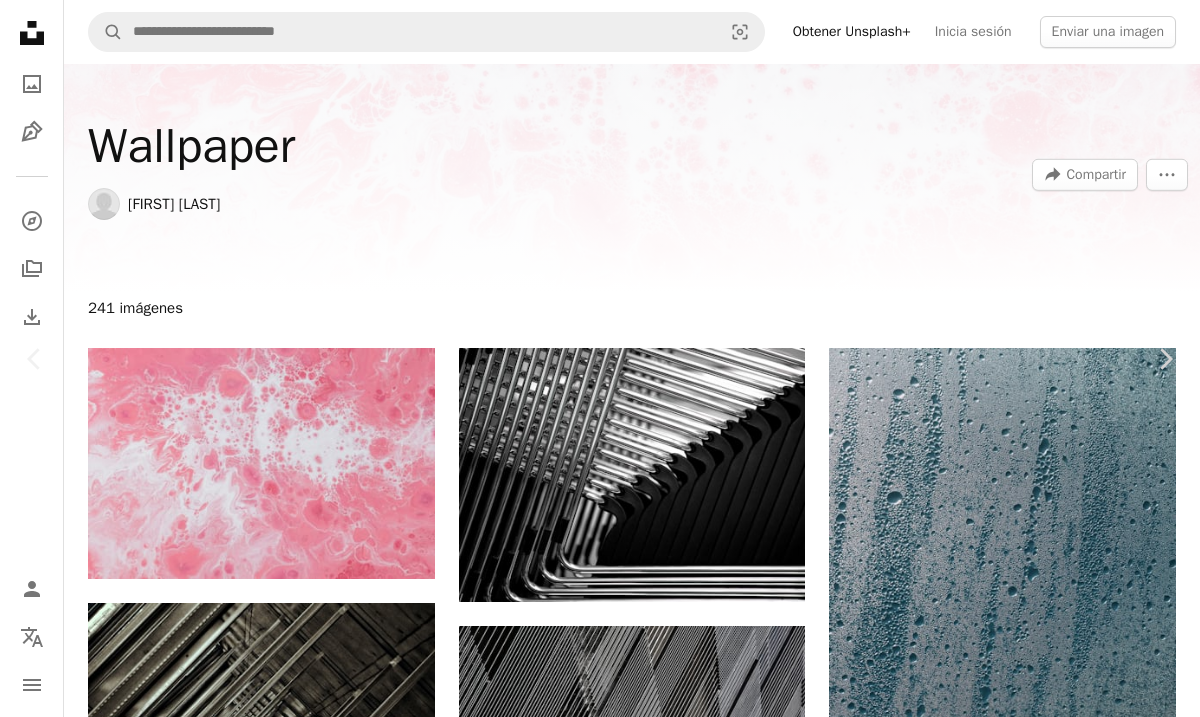 click on "Descargar gratis" at bounding box center [994, 4397] 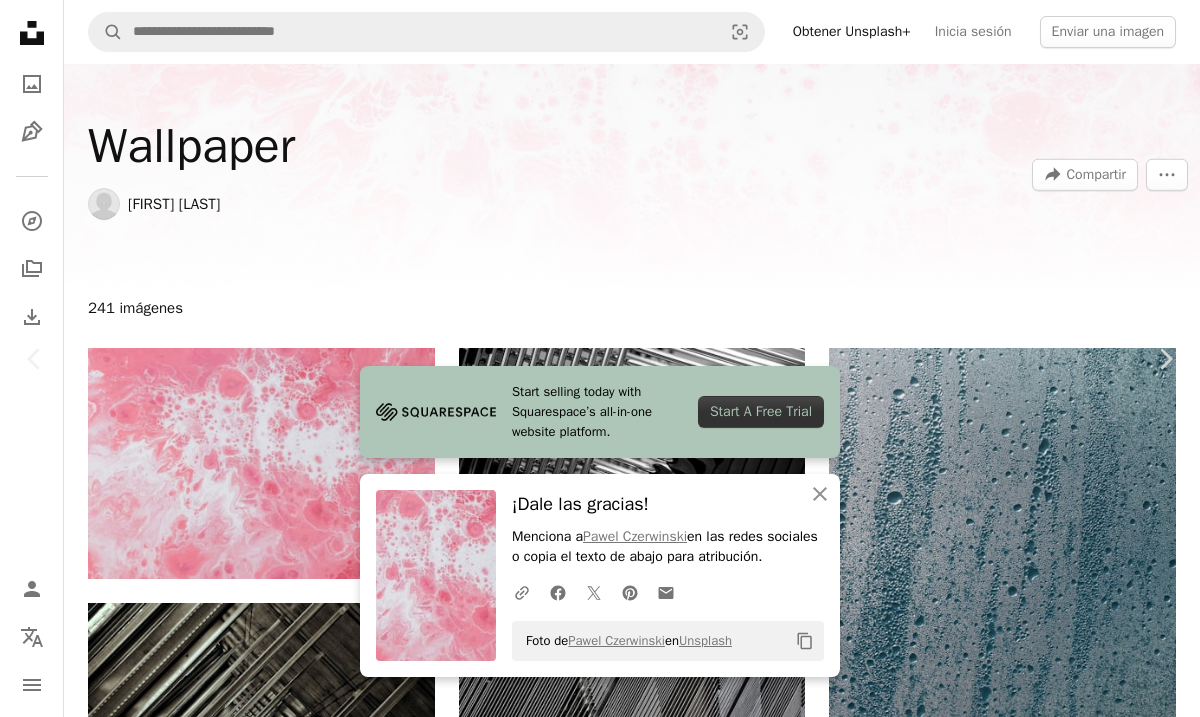 click on "An X shape Chevron left Chevron right Start selling today with Squarespace’s all-in-one website platform. Start A Free Trial An X shape Cerrar ¡Dale las gracias! Menciona a  [PERSON]  en las redes sociales o copia el texto de abajo para atribución. A URL sharing icon (chains) Facebook icon X (formerly Twitter) icon Pinterest icon An envelope Foto de  [PERSON]  en  Unsplash
Copy content [PERSON] [PERSON] A heart A plus sign Editar imagen   Plus sign for Unsplash+ Descargar gratis Chevron down Zoom in Visualizaciones 1.815.814 Descargas 9529 Presentado en Fotos A forward-right arrow Compartir Info icon Información More Actions Calendar outlined Publicado el  30 de octubre de 2019 Safety Uso gratuito bajo la  Licencia Unsplash textura patrón rosado Color rojo pintar pastel brillante célula orgánico acrílico tejido pintado morado piel Alfombra espuma Fondos de pantalla HD Explora imágenes premium relacionadas en iStock  |  Ahorra un 20 % con el código UNSPLASH20" at bounding box center [600, 4708] 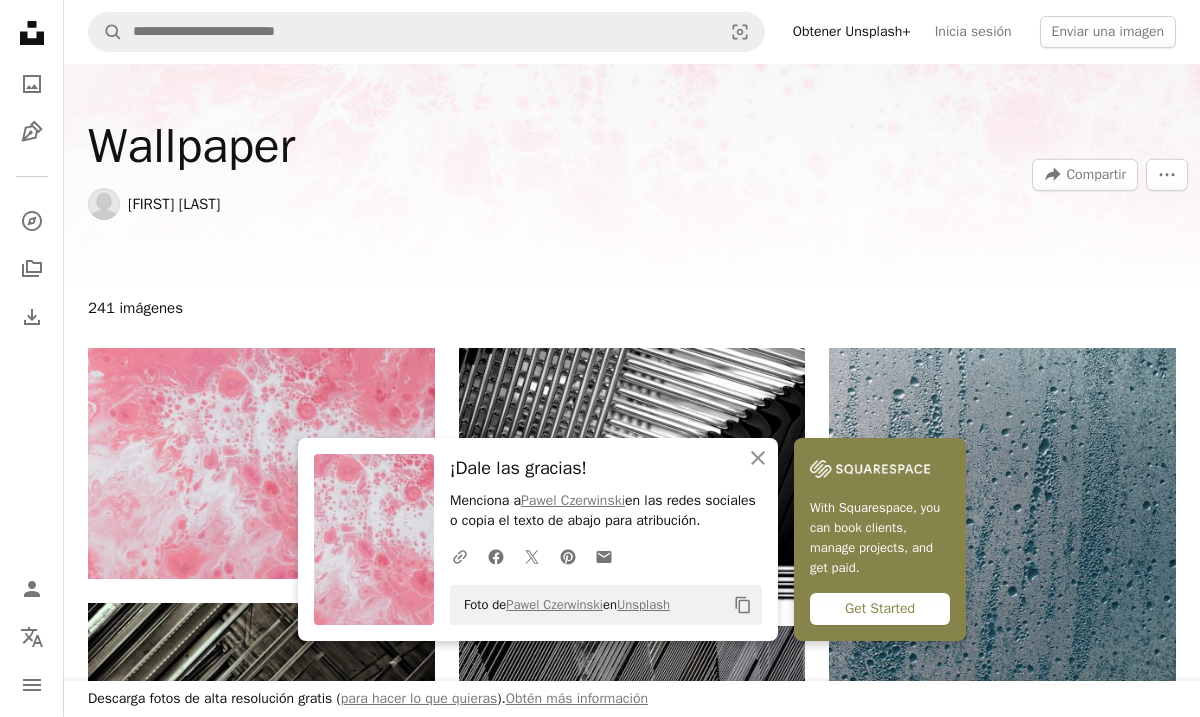 click on "Wallpaper [PERSON] A forward-right arrow Compartir More Actions" at bounding box center (632, 178) 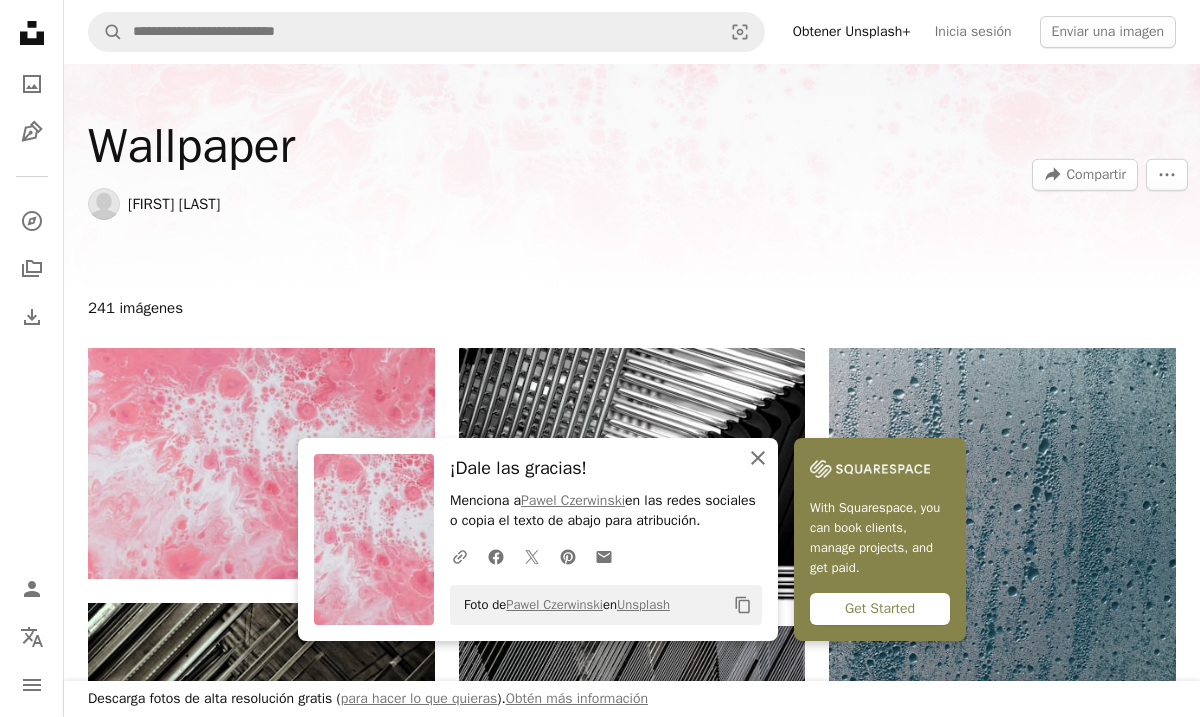 click on "An X shape" 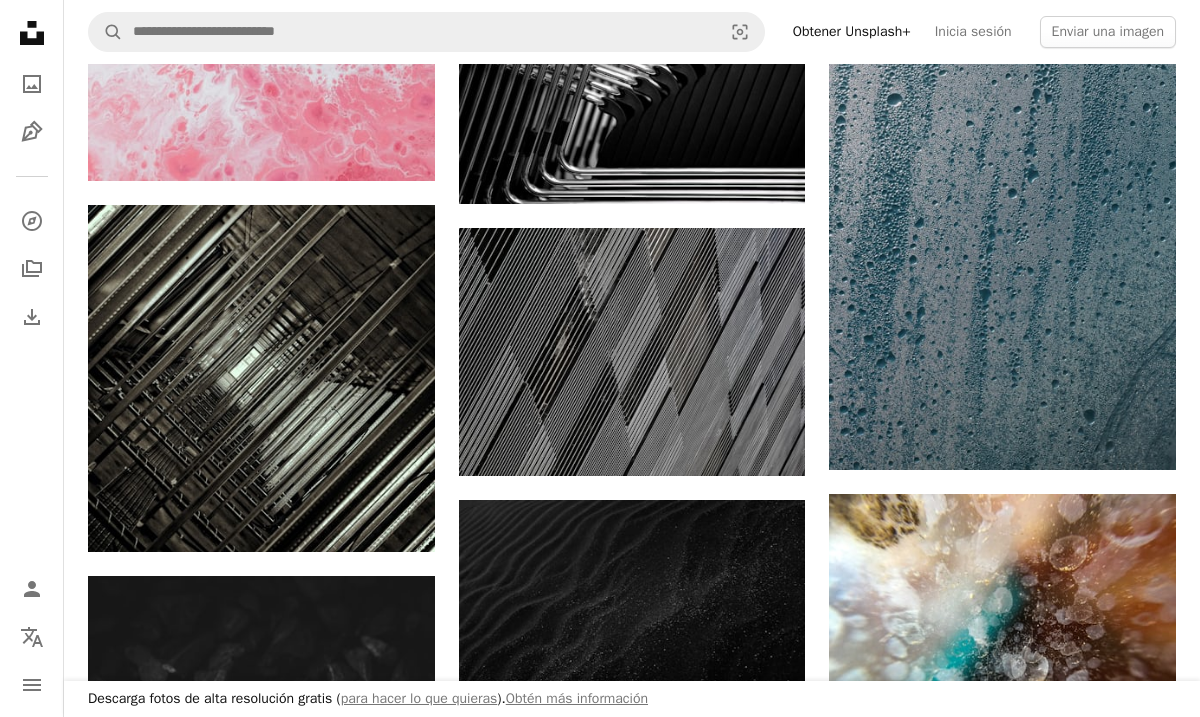 scroll, scrollTop: 177, scrollLeft: 0, axis: vertical 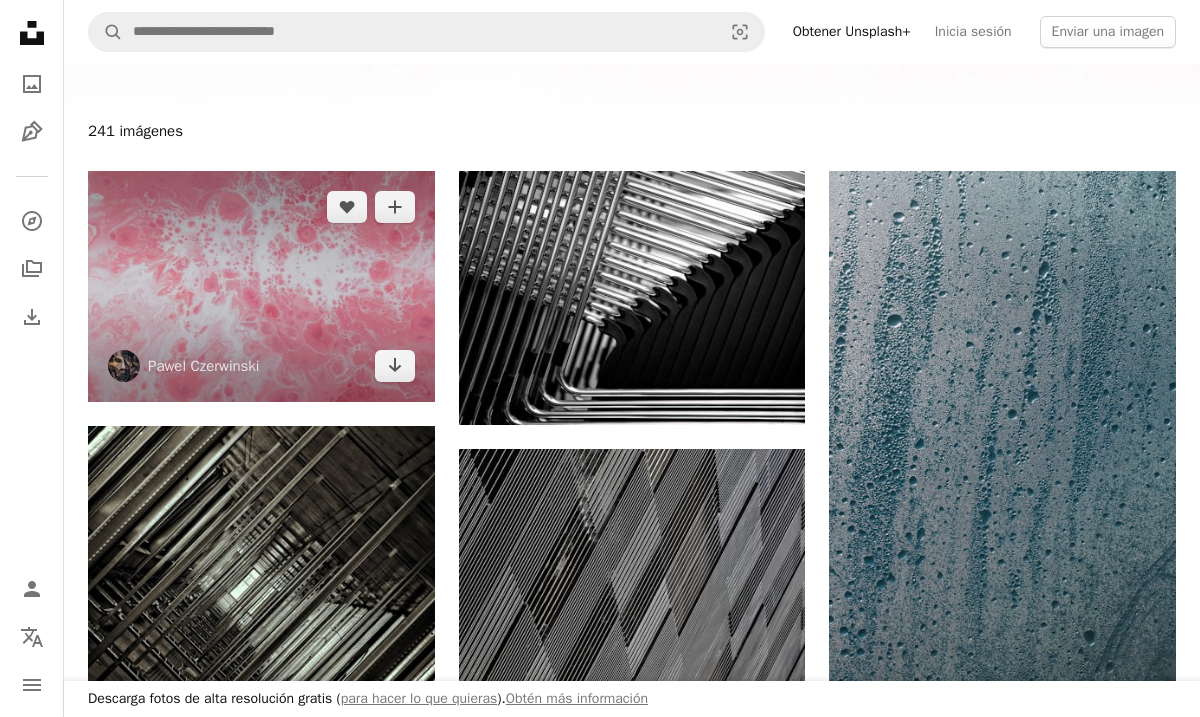 click at bounding box center (261, 286) 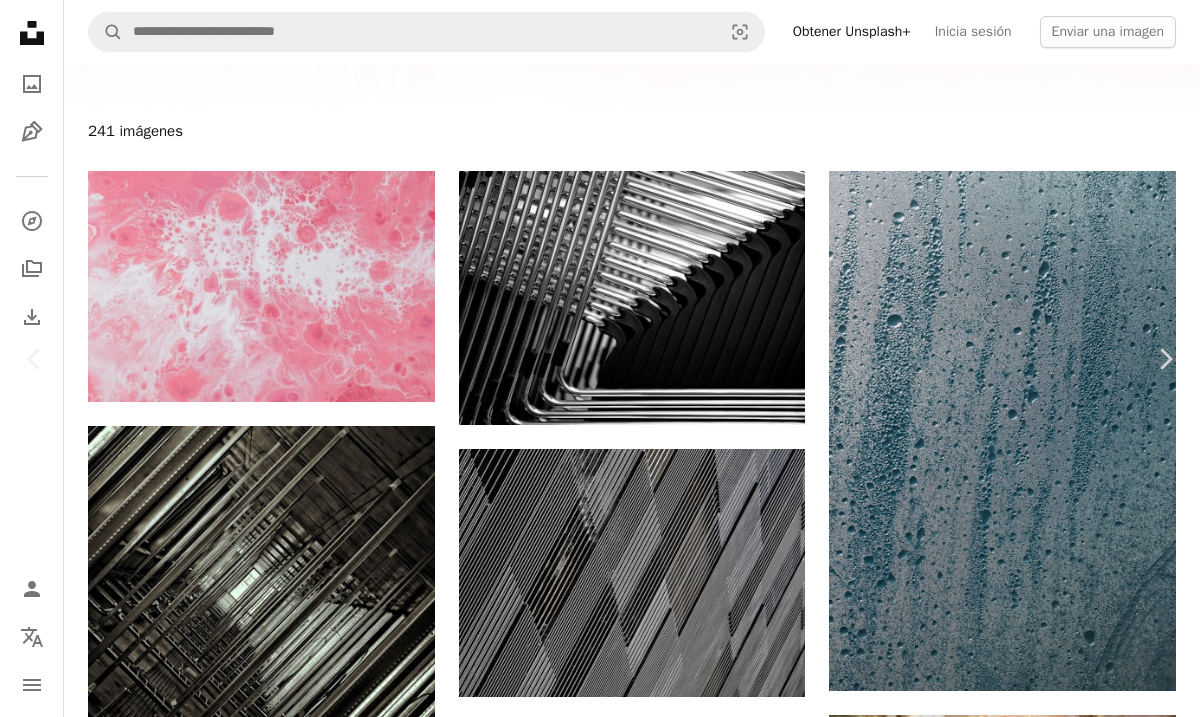 scroll, scrollTop: 4169, scrollLeft: 0, axis: vertical 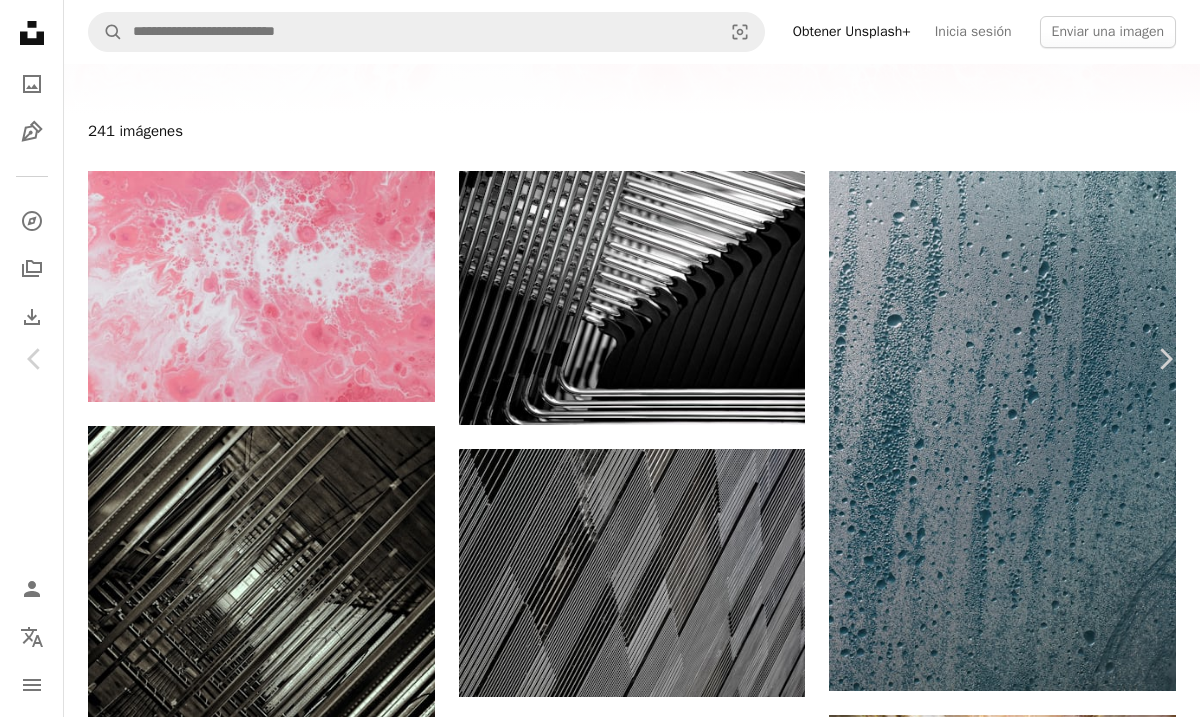 click at bounding box center [252, 6588] 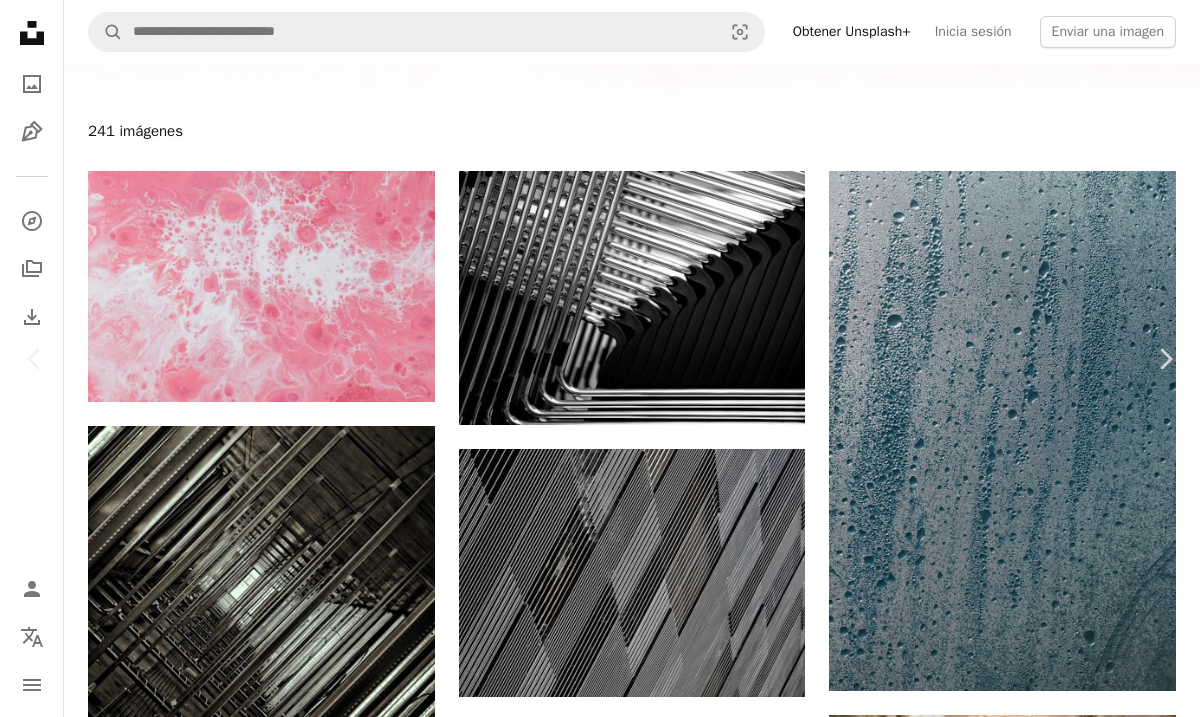 scroll, scrollTop: 1792, scrollLeft: 0, axis: vertical 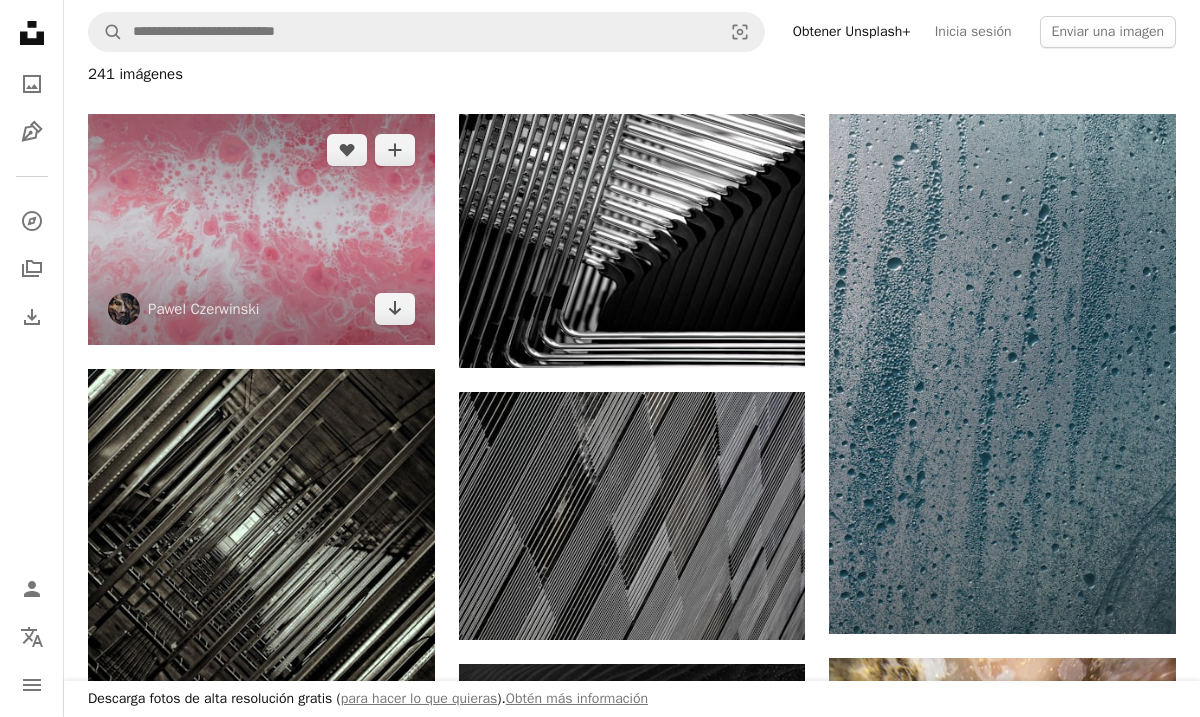 click at bounding box center (261, 229) 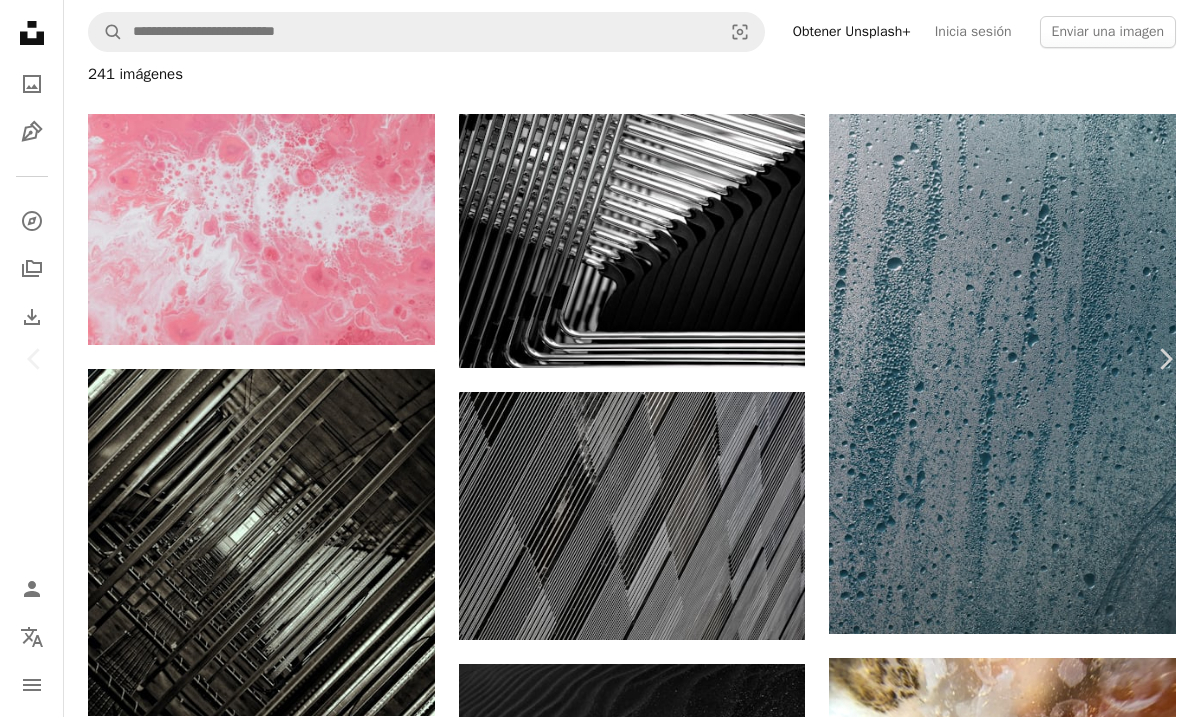 scroll, scrollTop: 3207, scrollLeft: 0, axis: vertical 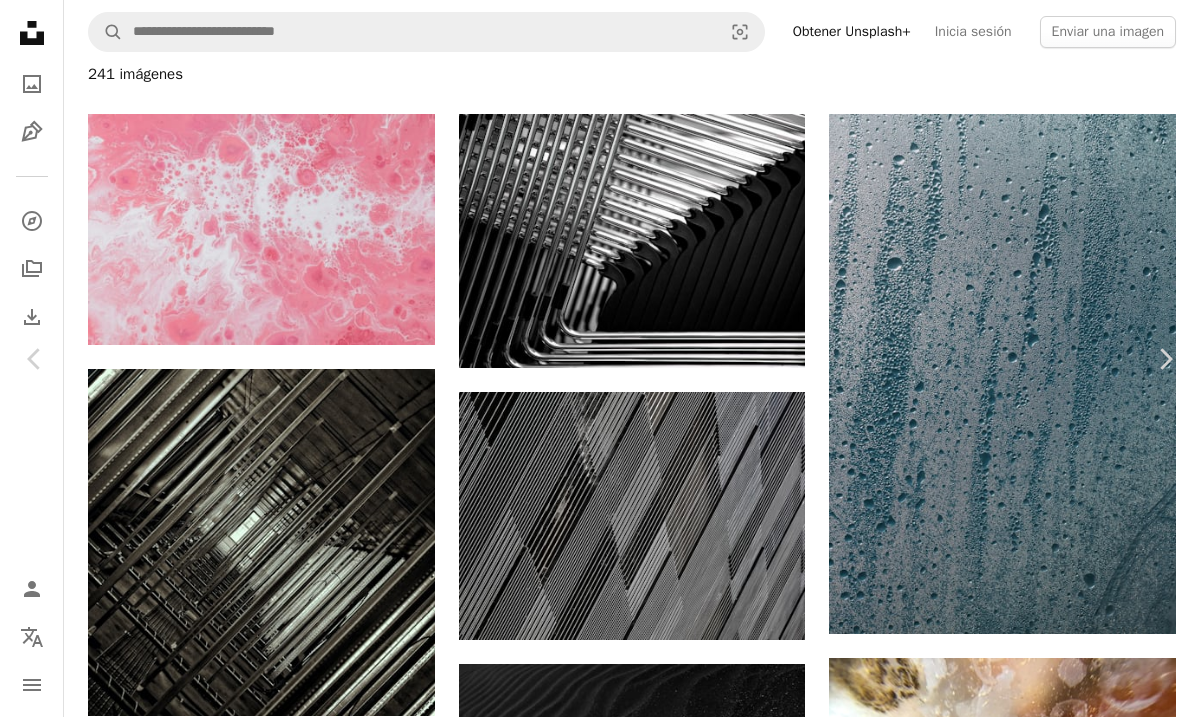 click on "A lock   Descargar" at bounding box center [1038, 7302] 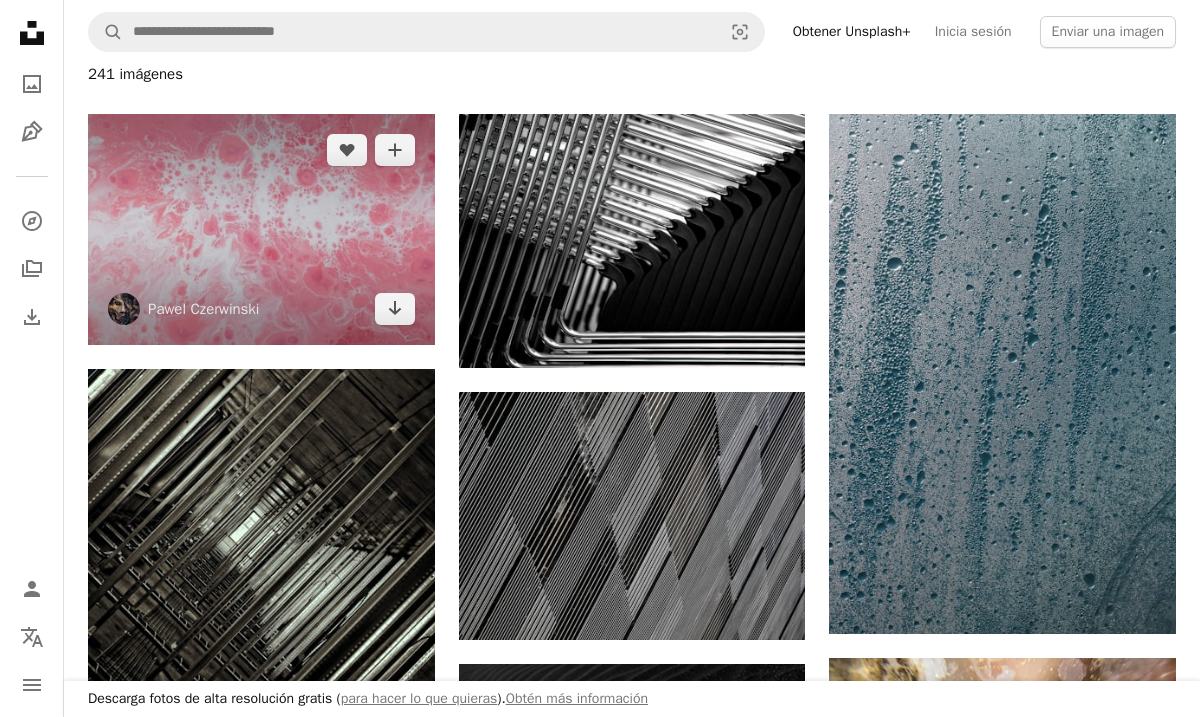 click at bounding box center [261, 229] 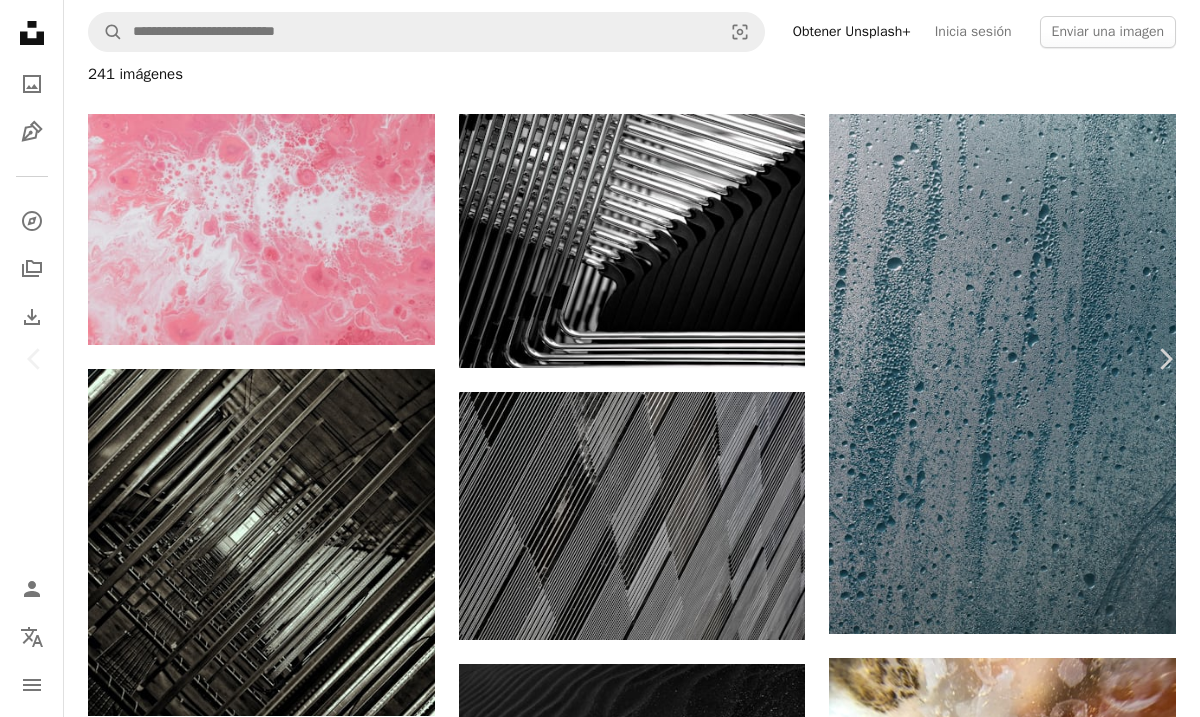 scroll, scrollTop: 5761, scrollLeft: 0, axis: vertical 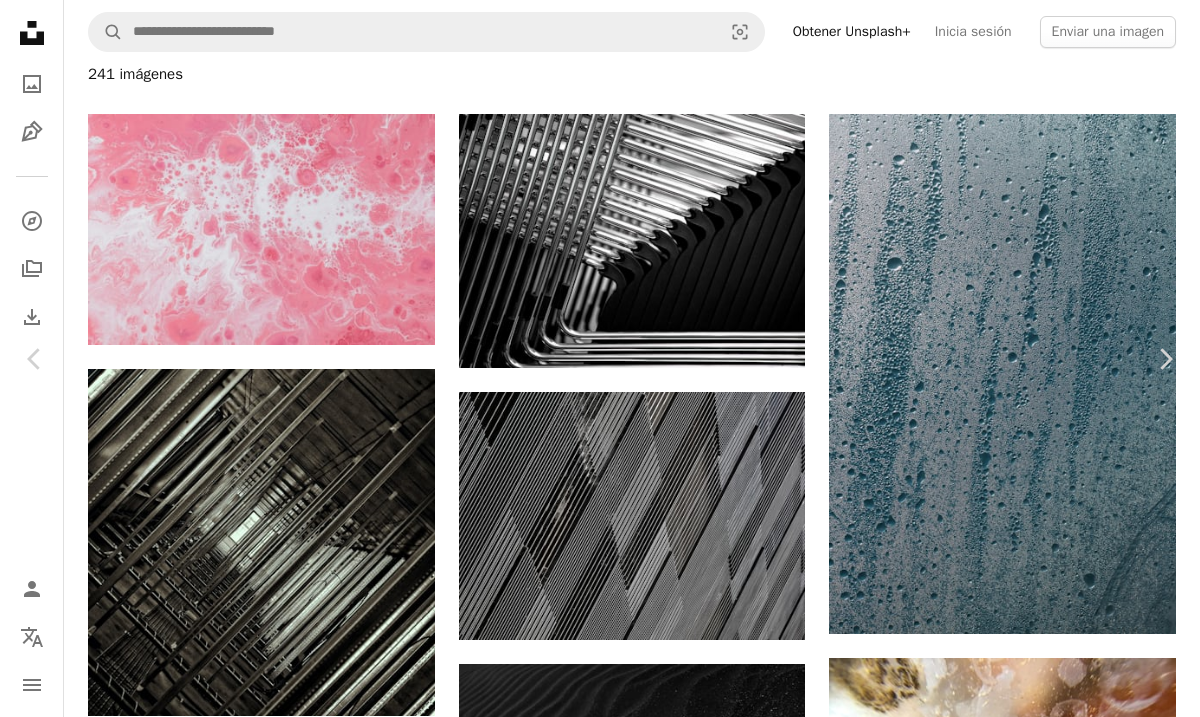 click on "Descargar gratis" at bounding box center [994, 10202] 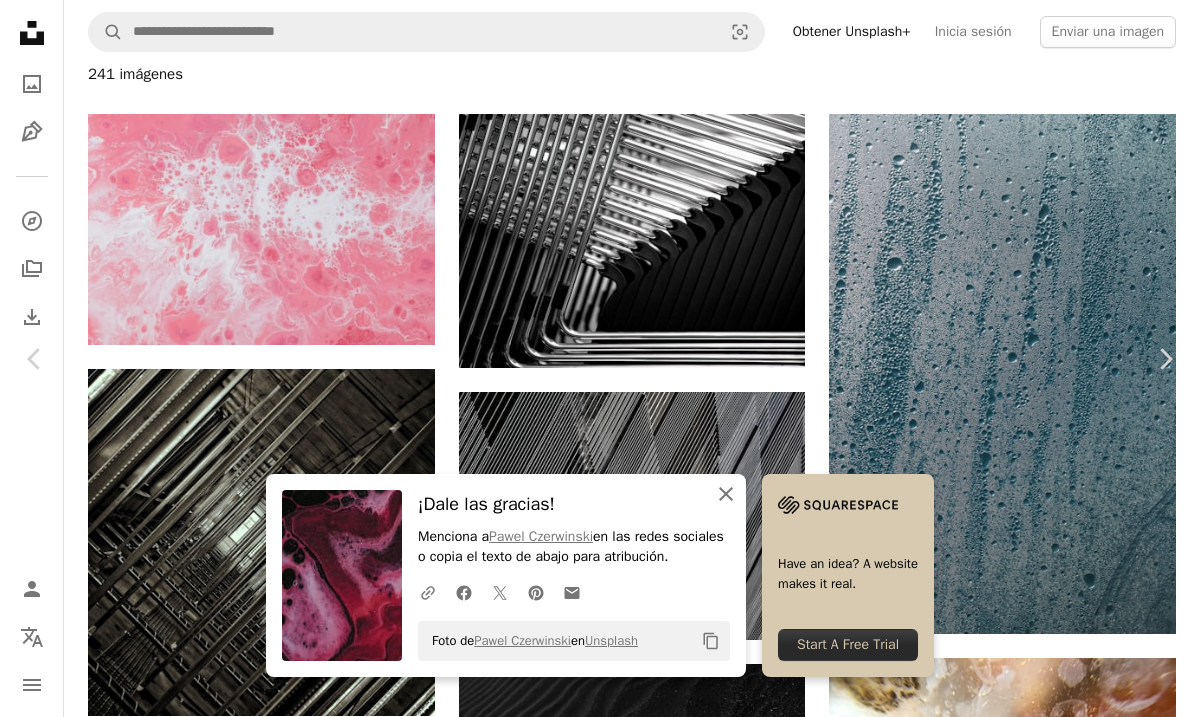 click on "An X shape" 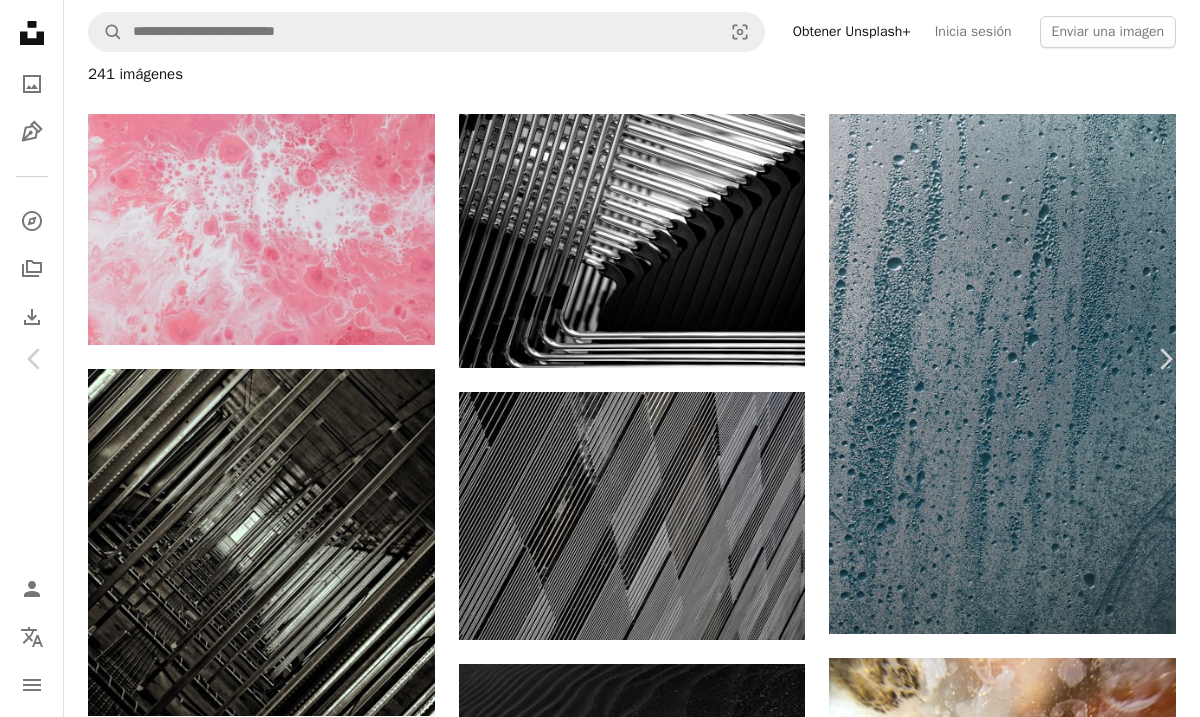 scroll, scrollTop: 796, scrollLeft: 0, axis: vertical 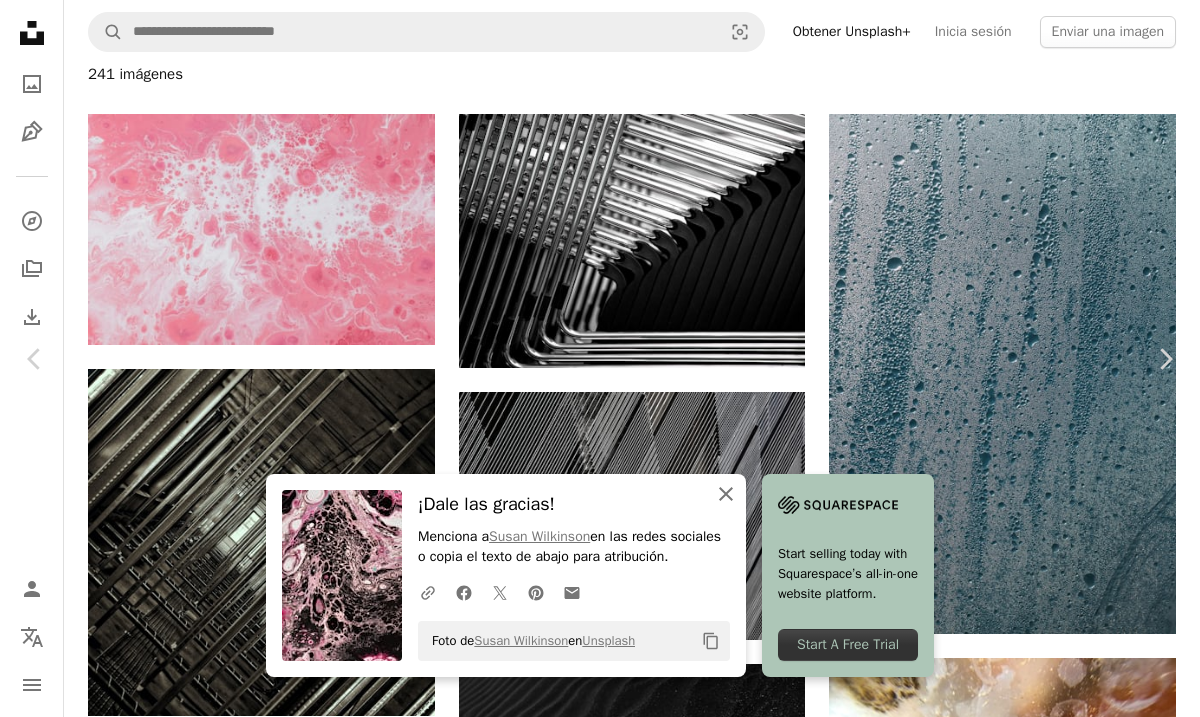 click on "An X shape" 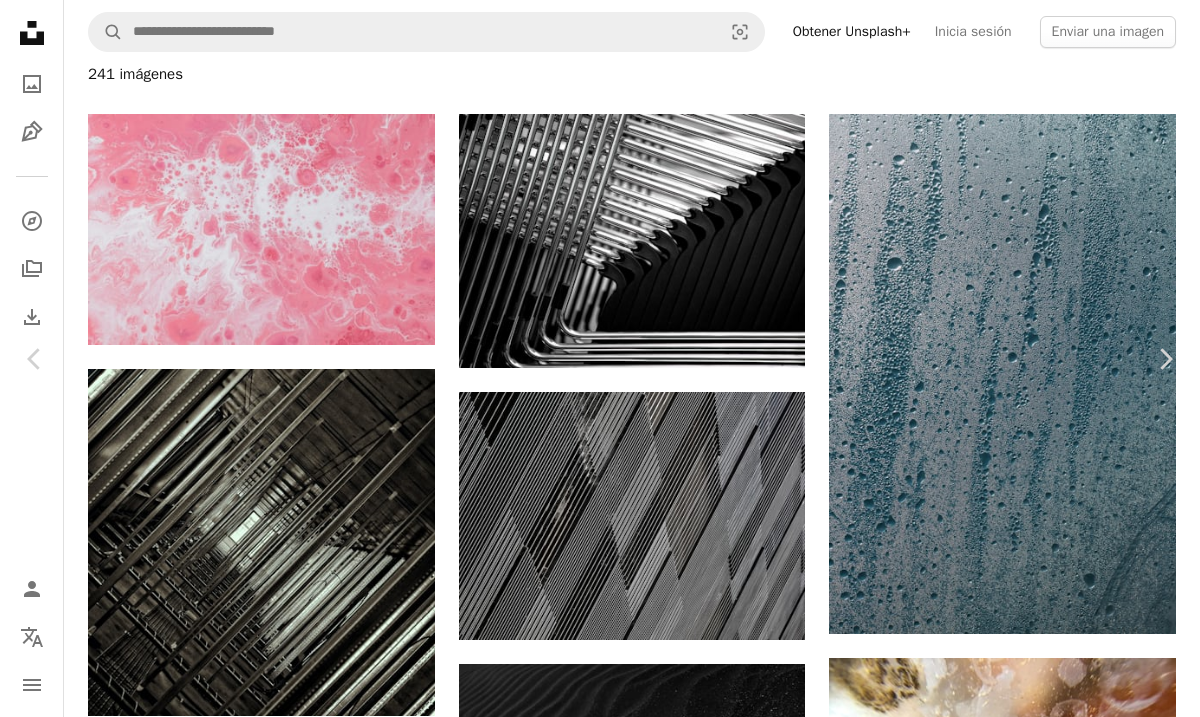 click at bounding box center (593, 10533) 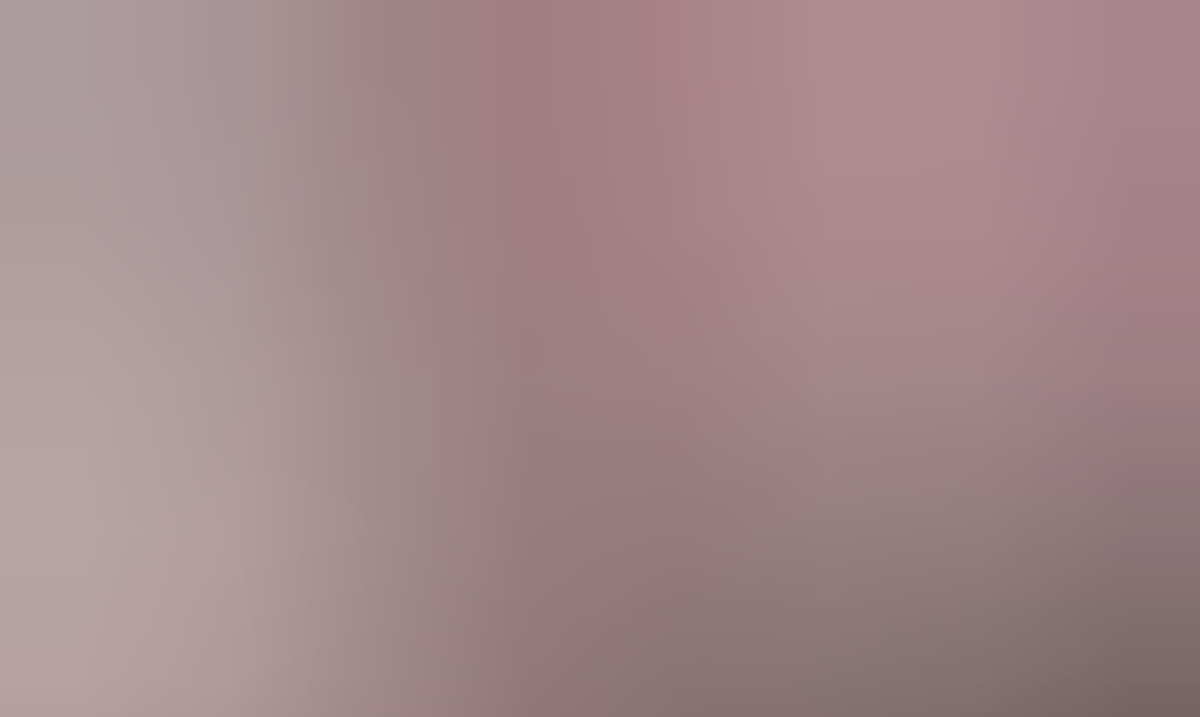 scroll, scrollTop: 42, scrollLeft: 0, axis: vertical 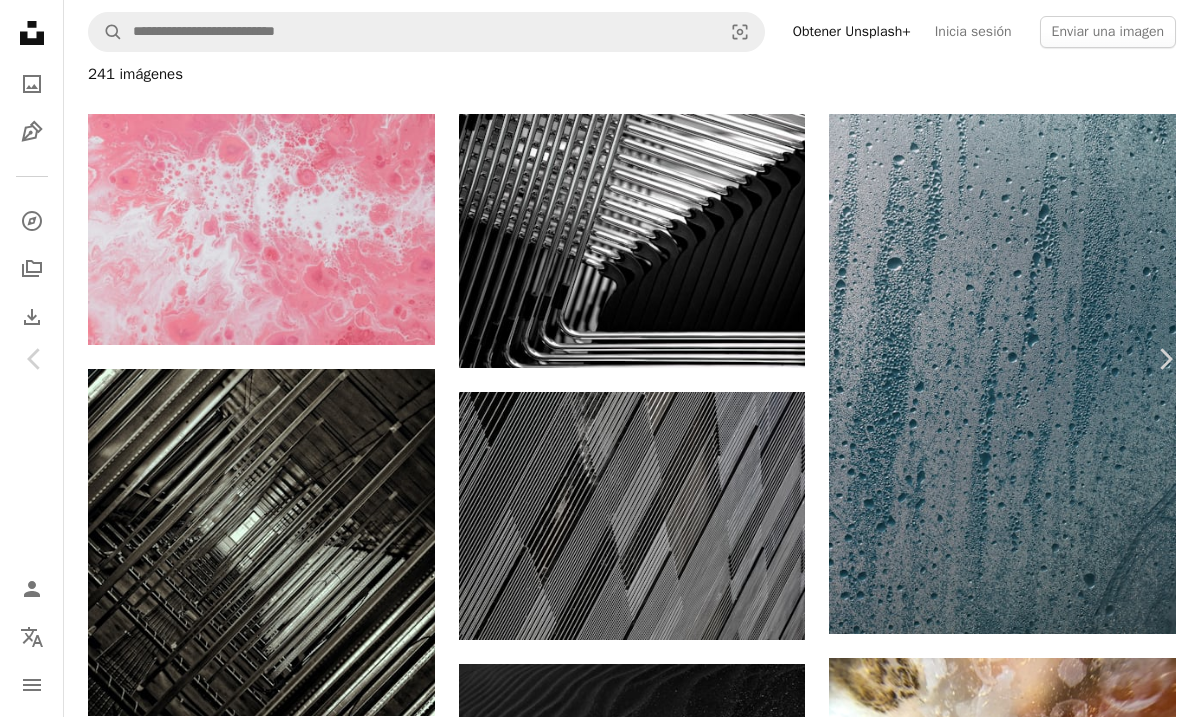 click on "An X shape" at bounding box center (20, 20) 